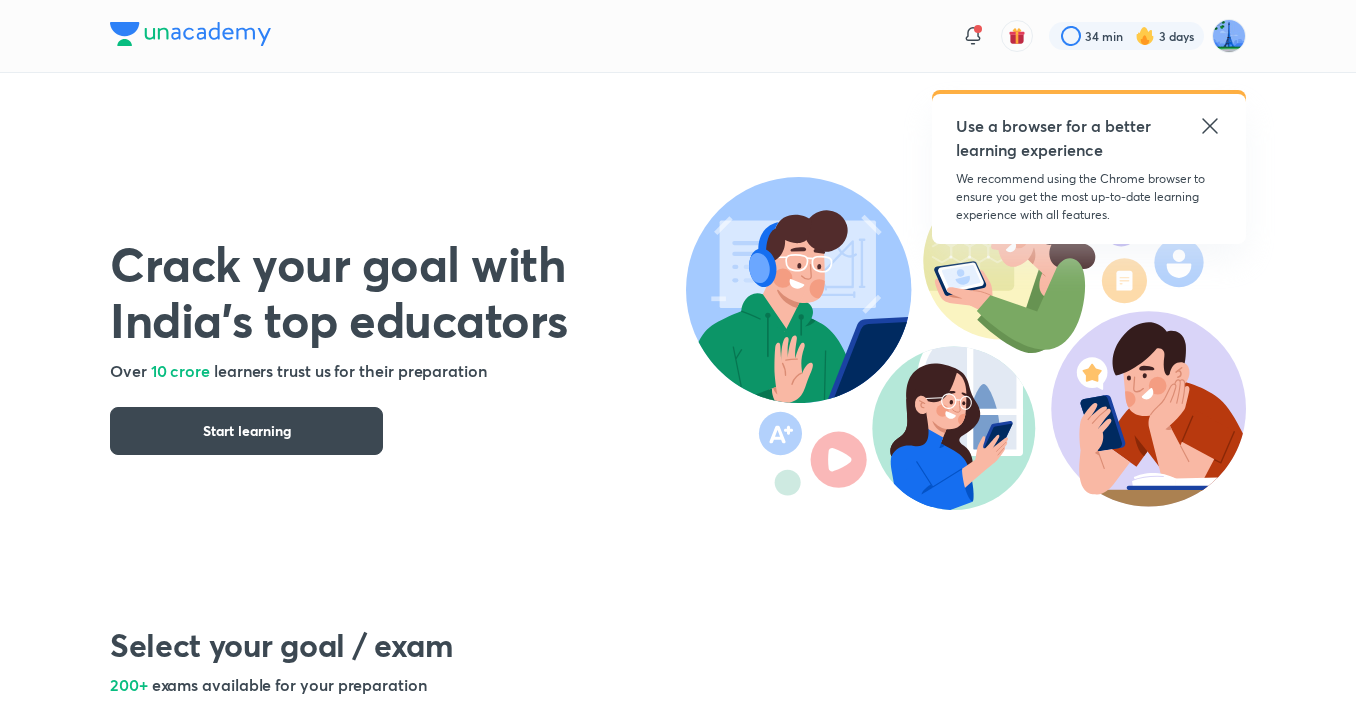 scroll, scrollTop: 0, scrollLeft: 0, axis: both 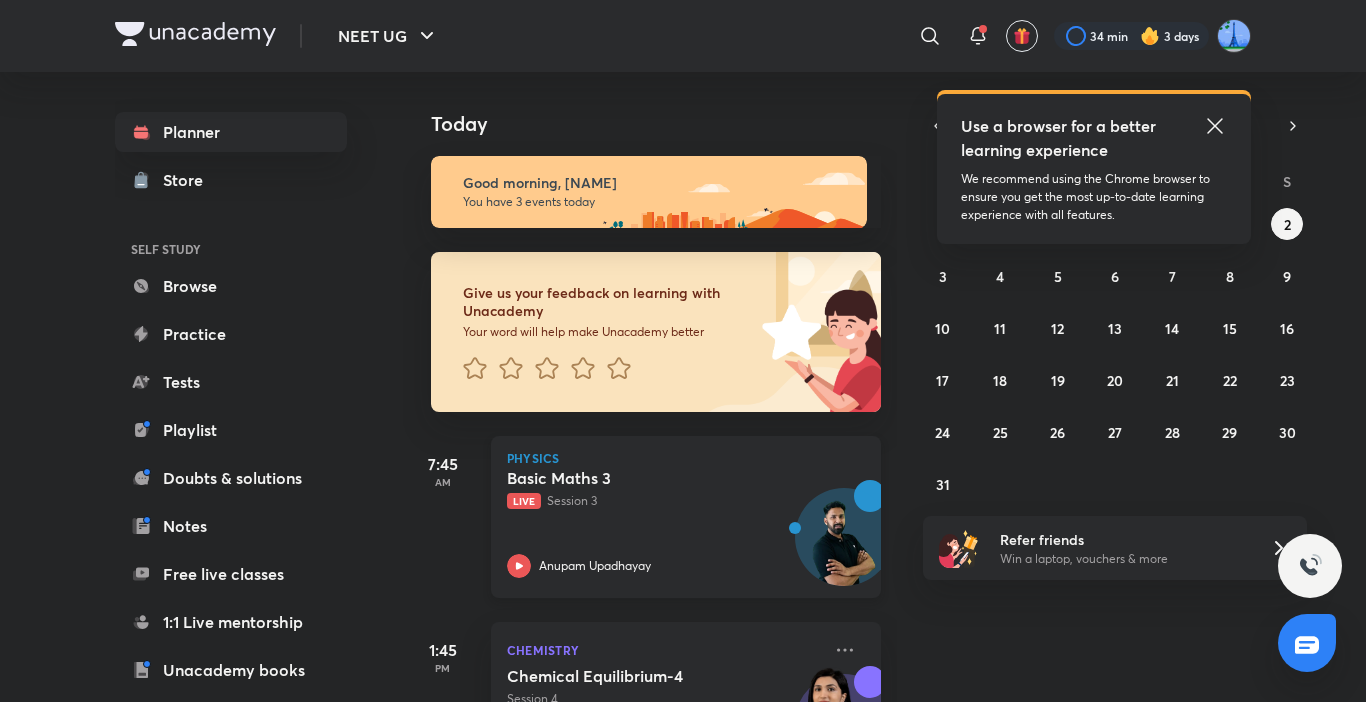 click 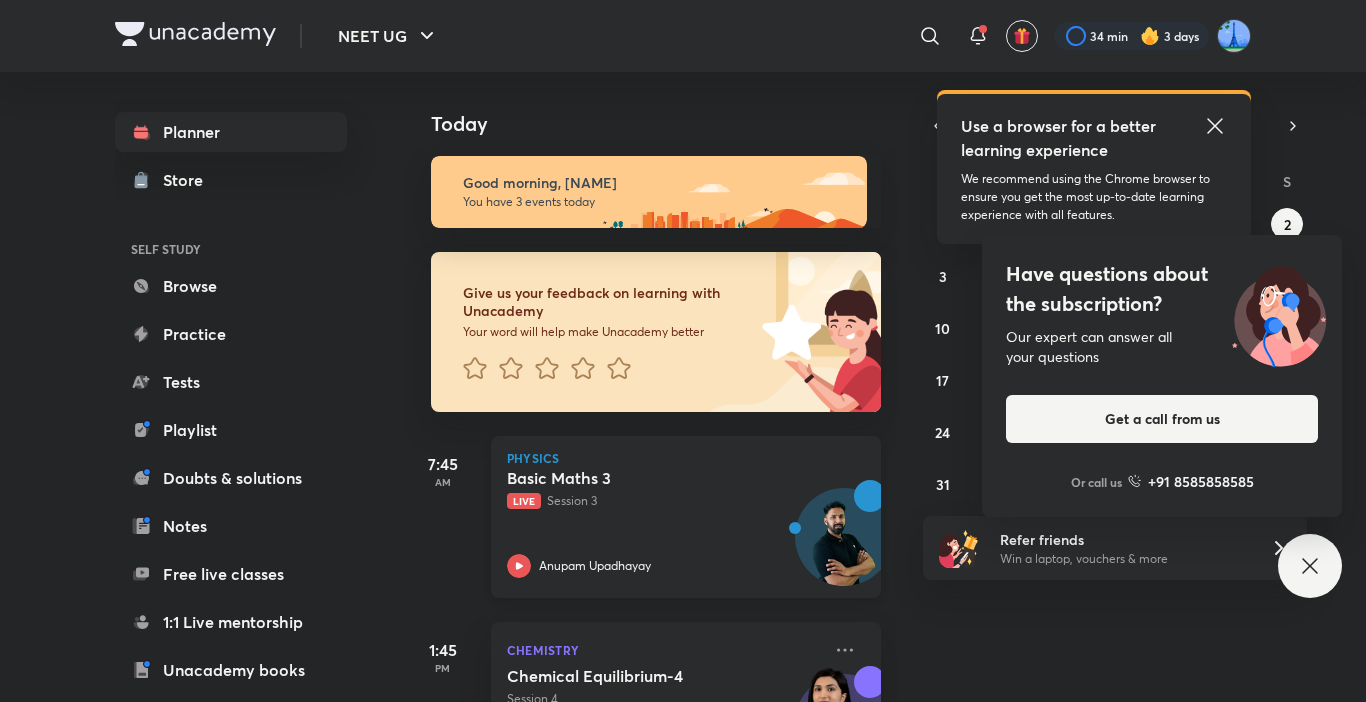 click 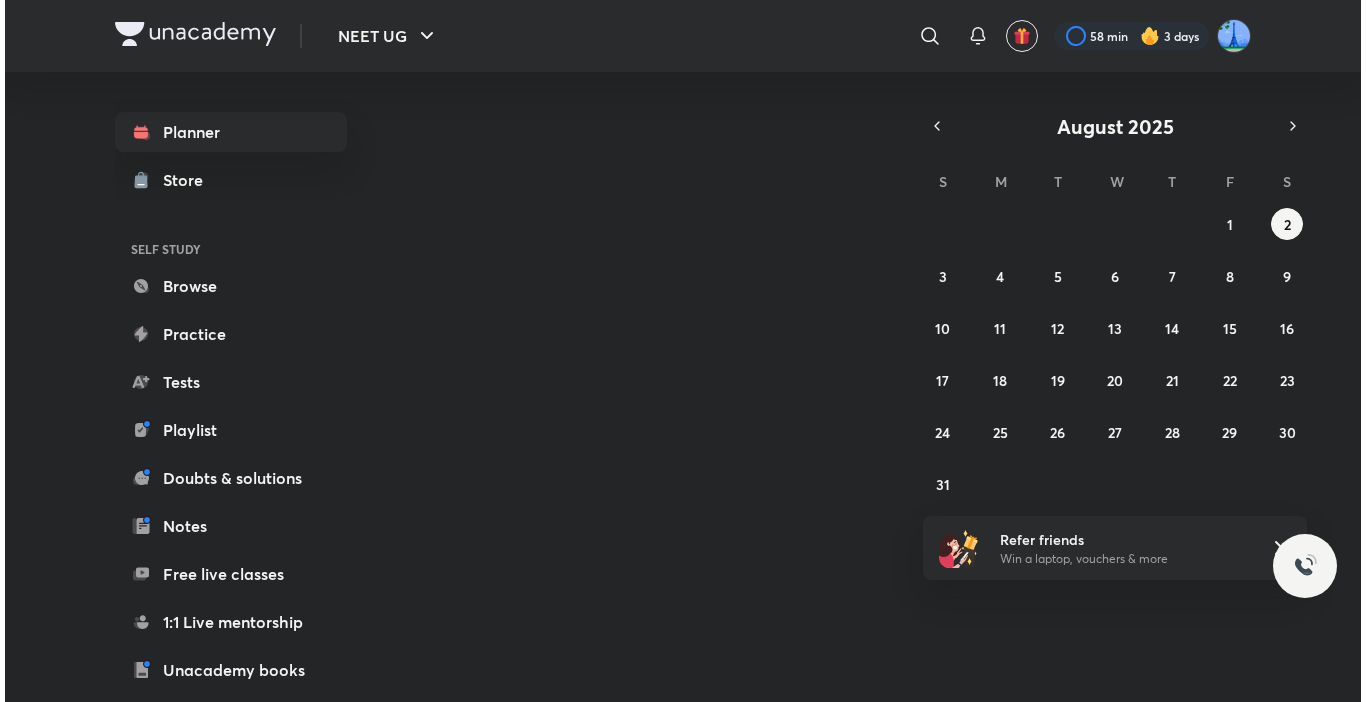 scroll, scrollTop: 0, scrollLeft: 0, axis: both 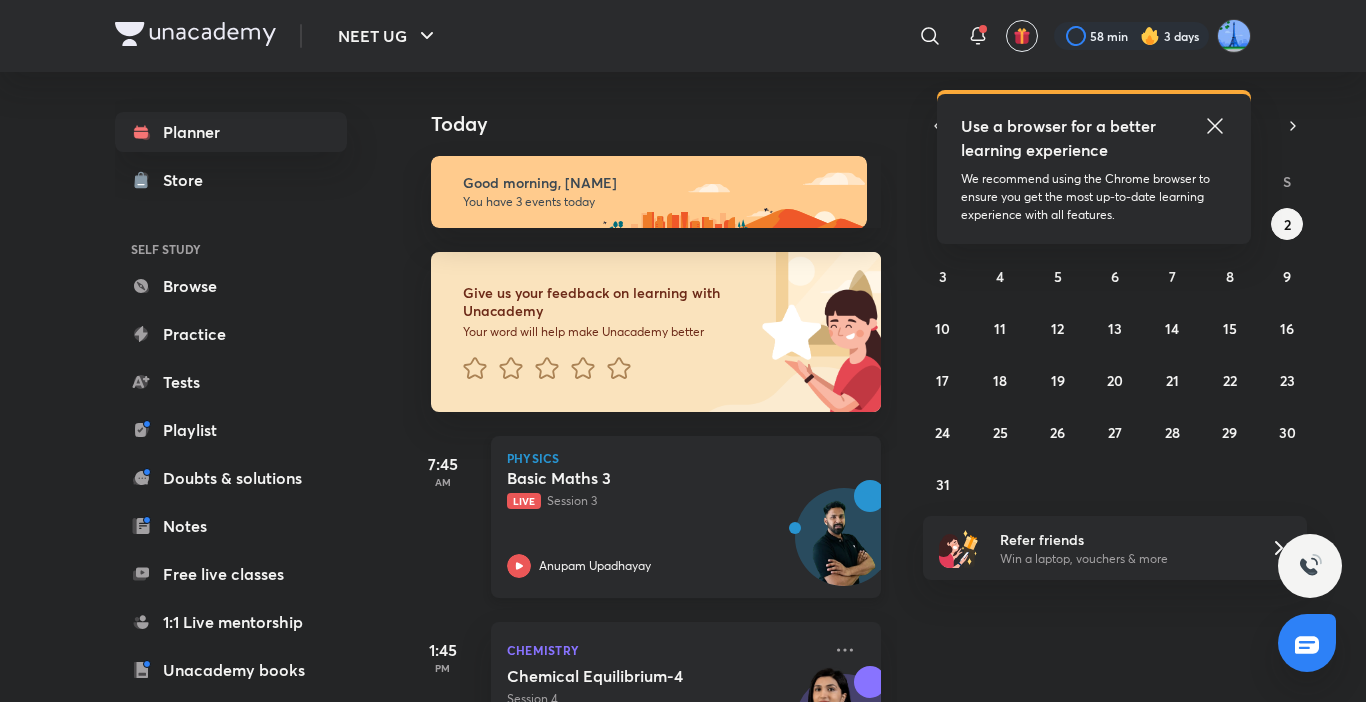 click 